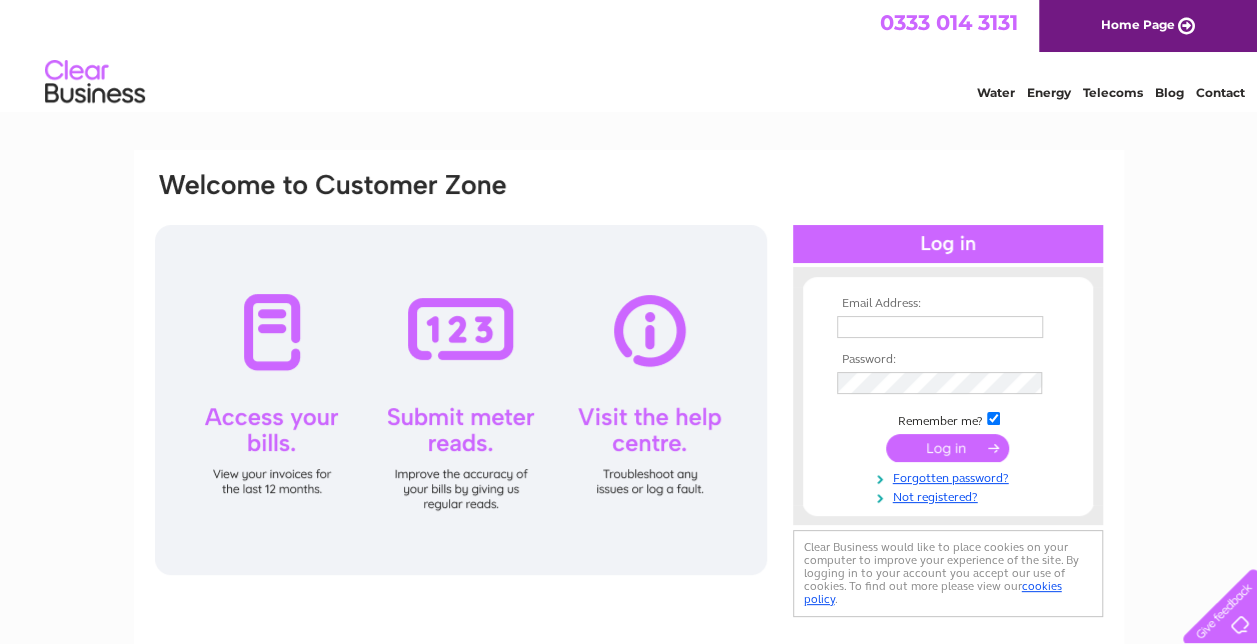 scroll, scrollTop: 0, scrollLeft: 0, axis: both 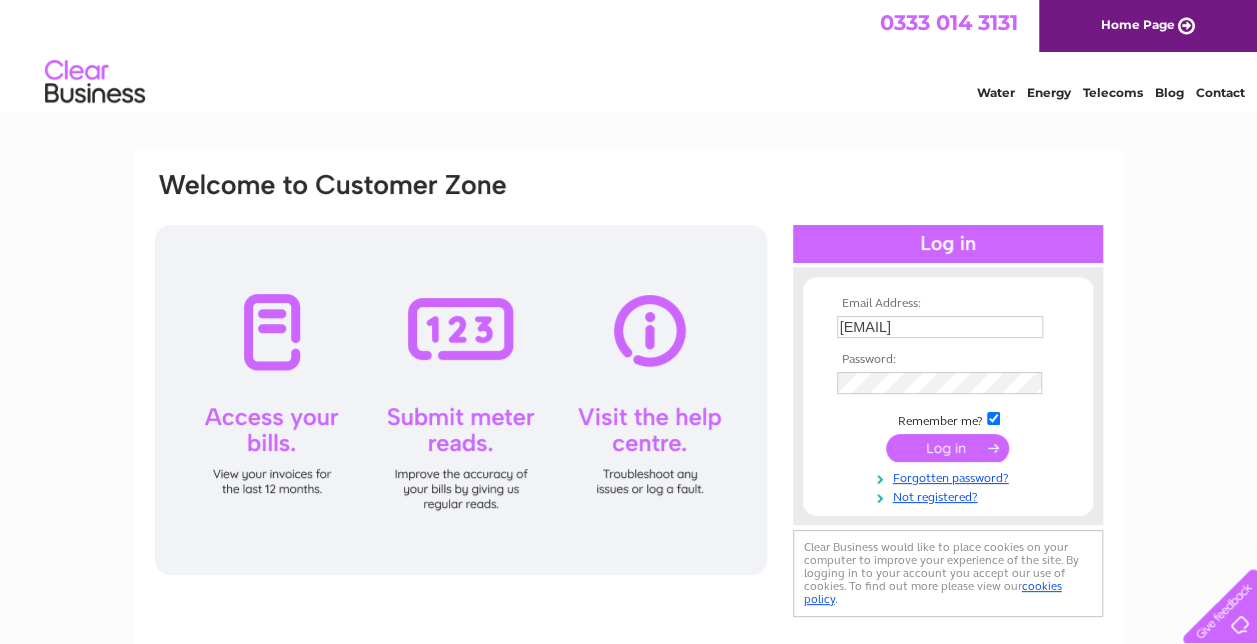 click at bounding box center (947, 448) 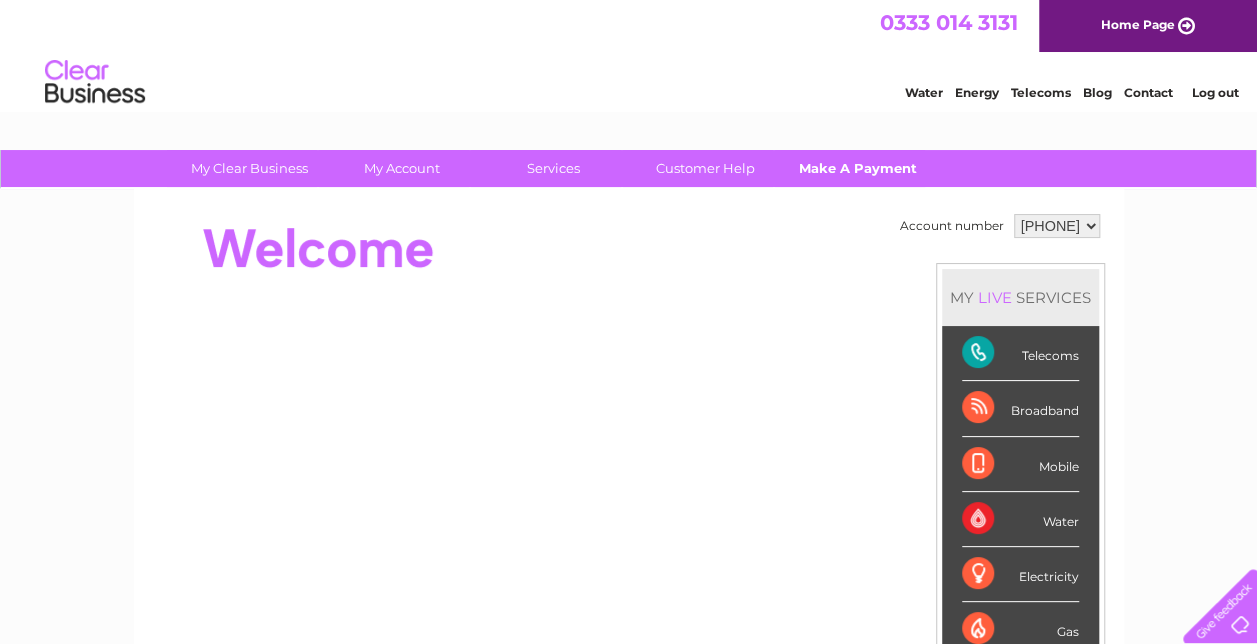 scroll, scrollTop: 0, scrollLeft: 0, axis: both 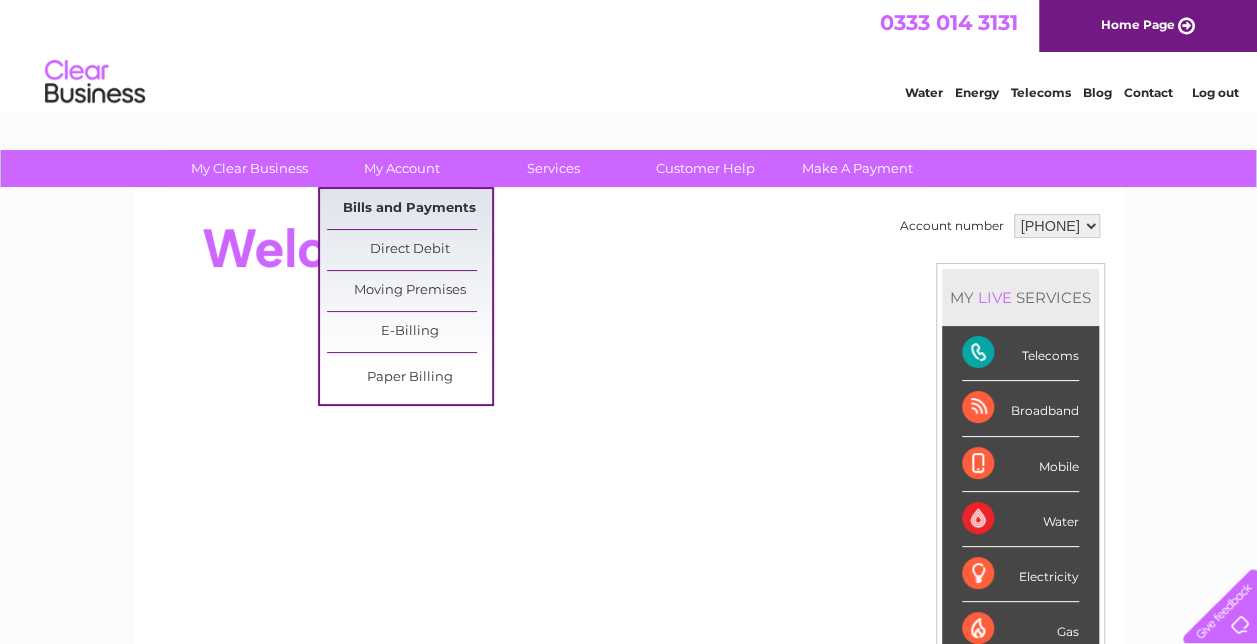 click on "Bills and Payments" at bounding box center (409, 209) 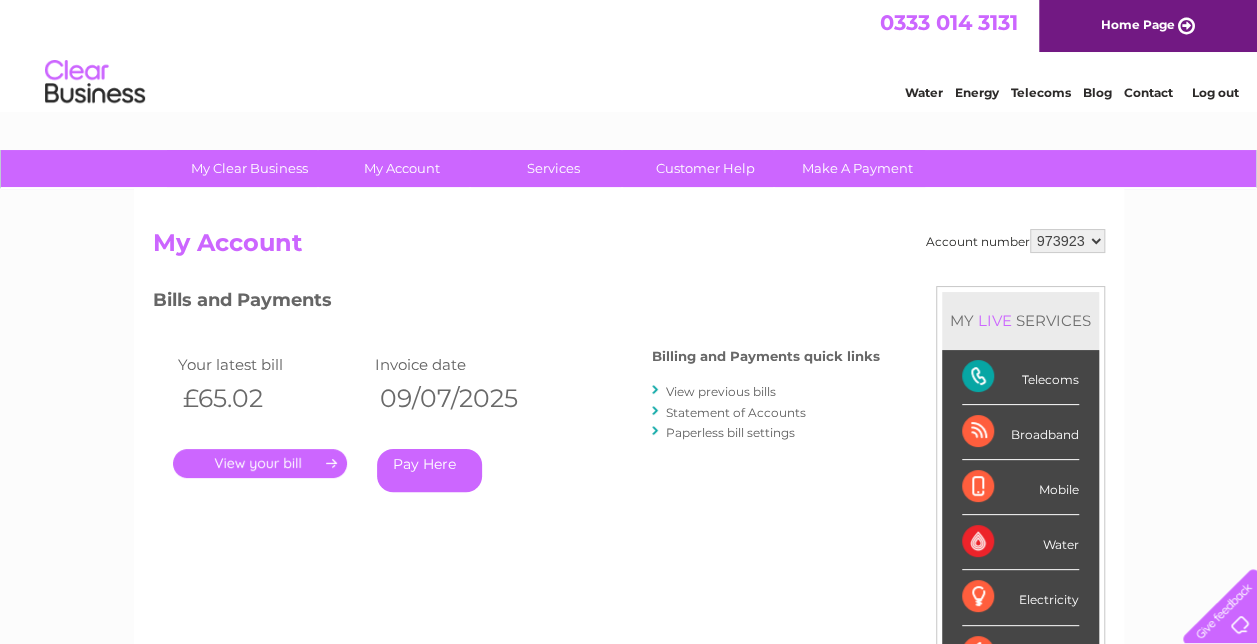 scroll, scrollTop: 0, scrollLeft: 0, axis: both 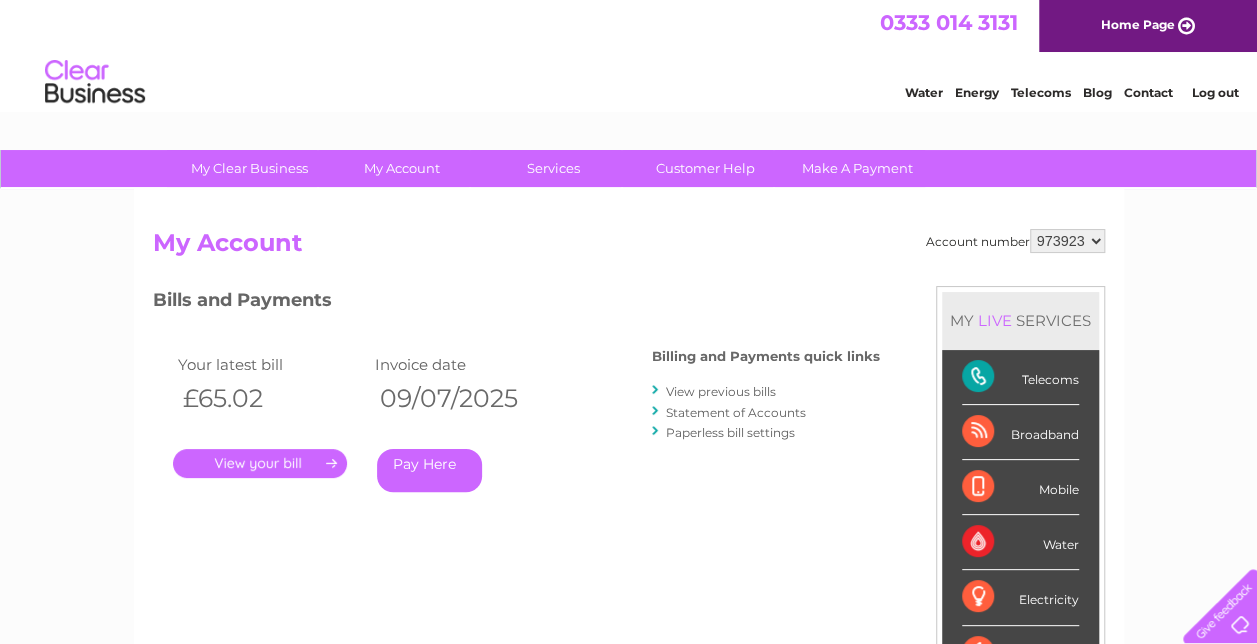 click on "View previous bills" at bounding box center (721, 391) 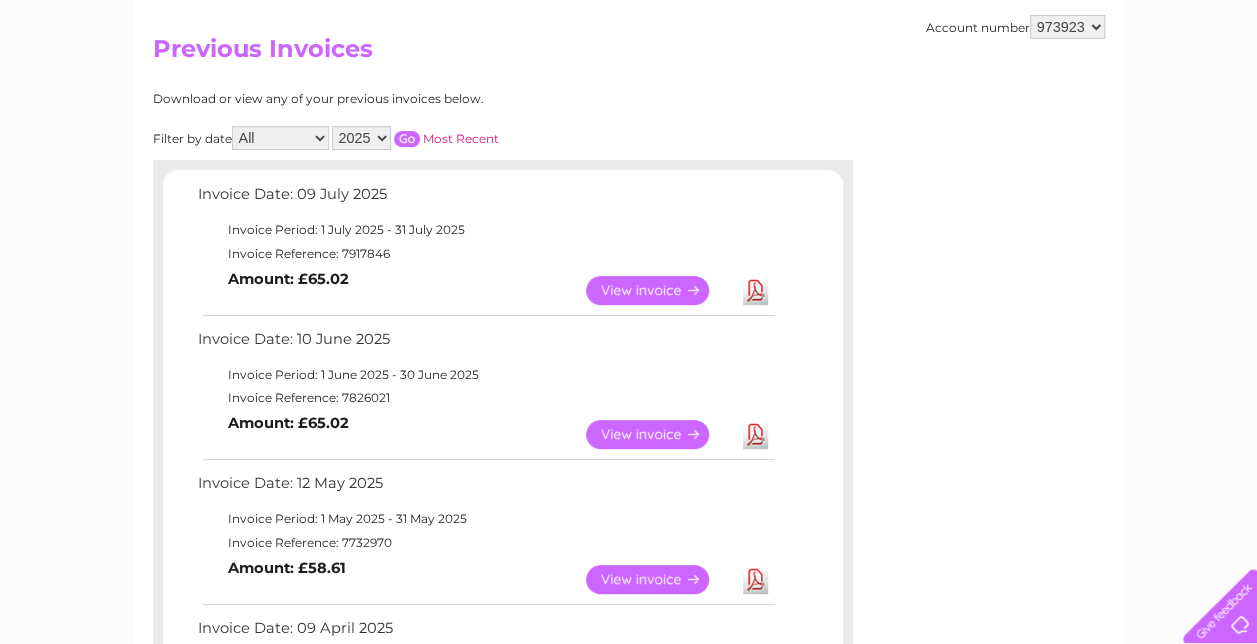 scroll, scrollTop: 300, scrollLeft: 0, axis: vertical 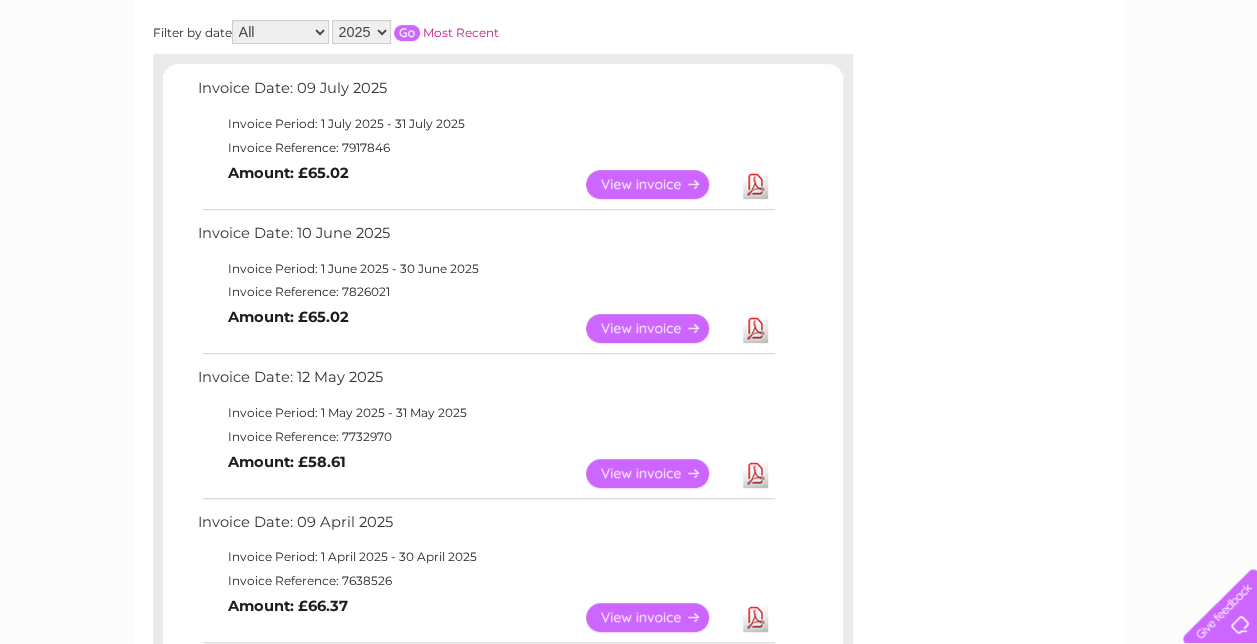 click on "View" at bounding box center (659, 473) 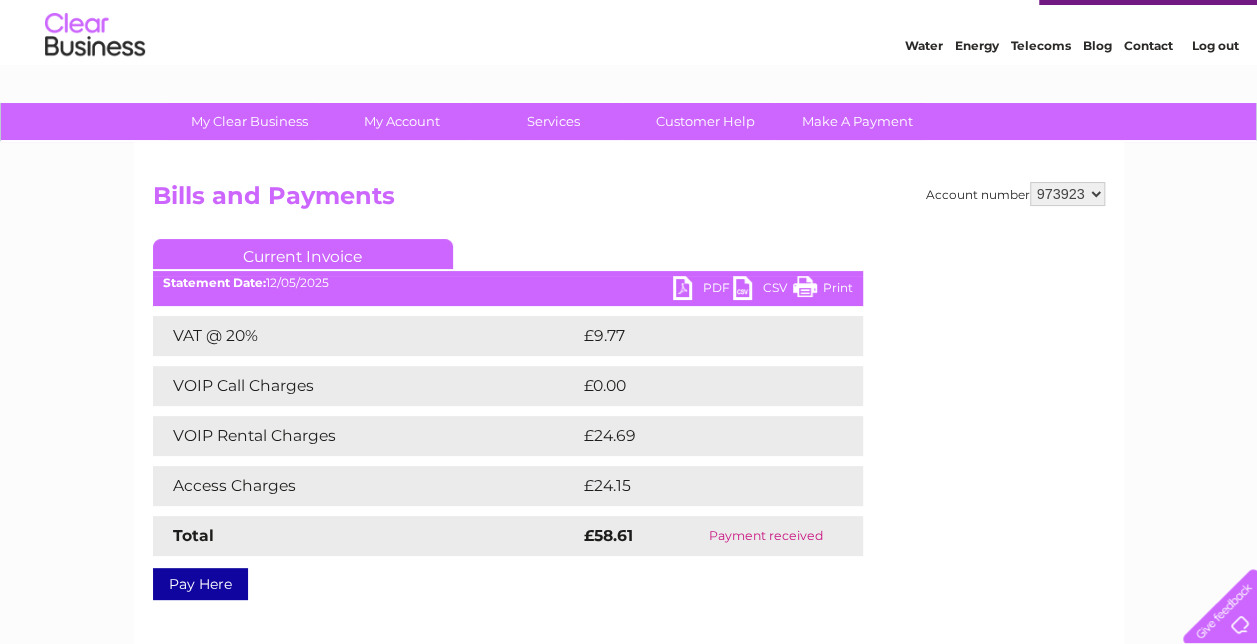 scroll, scrollTop: 0, scrollLeft: 0, axis: both 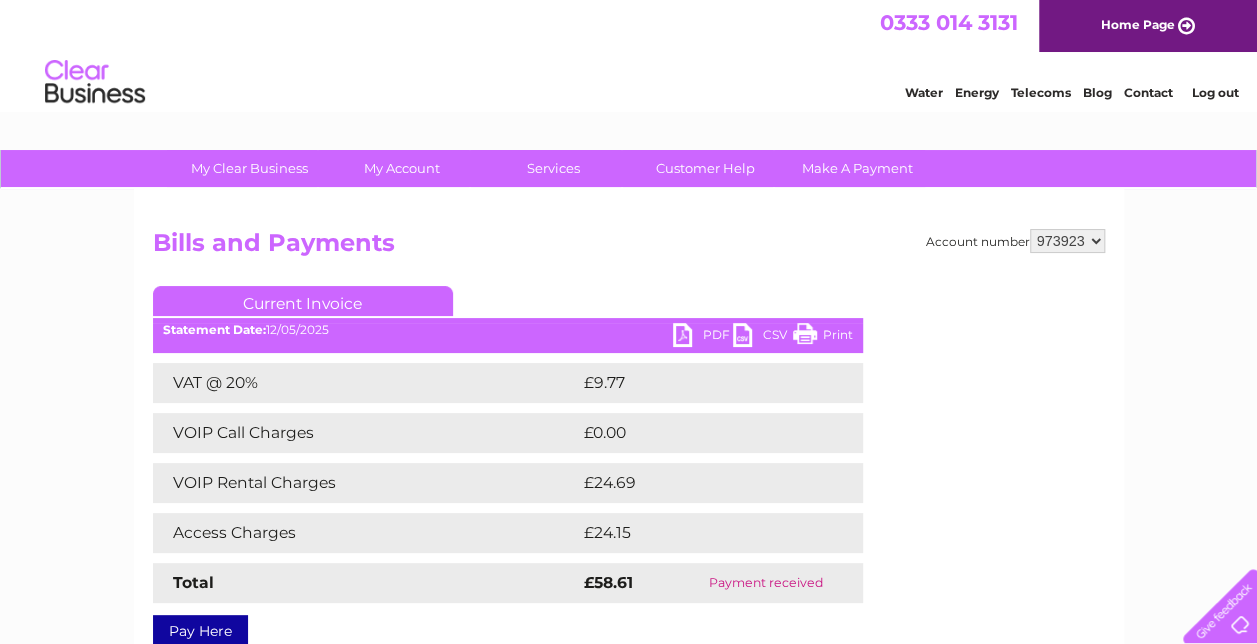 click on "PDF" at bounding box center [703, 337] 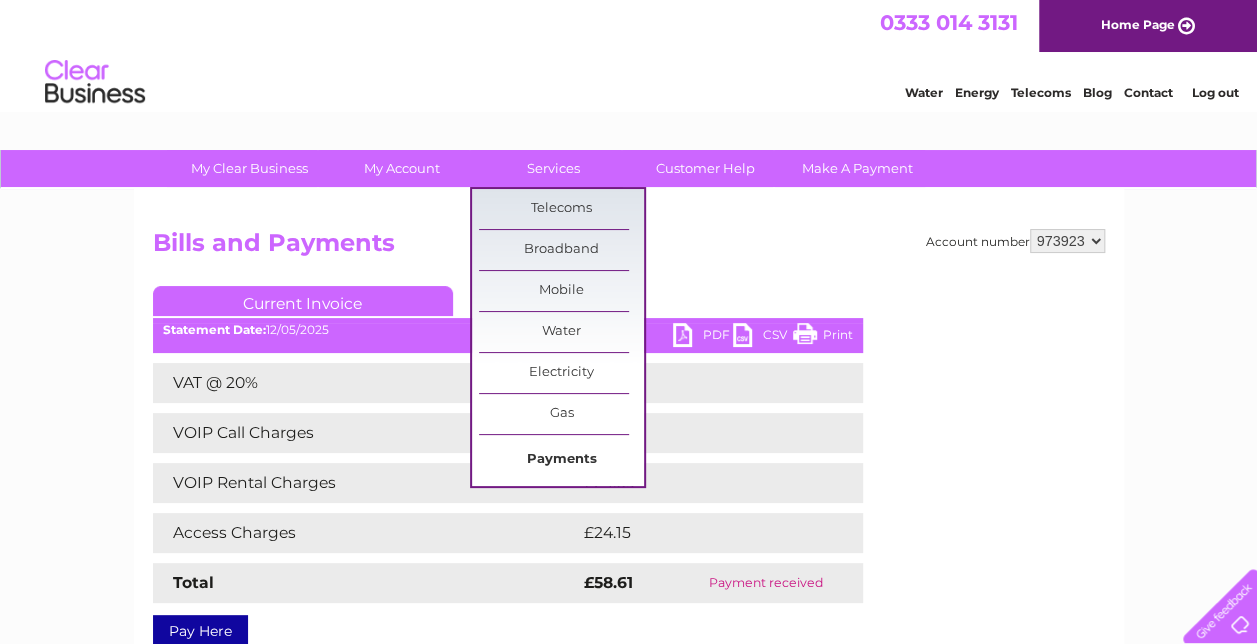 click on "Payments" at bounding box center [561, 460] 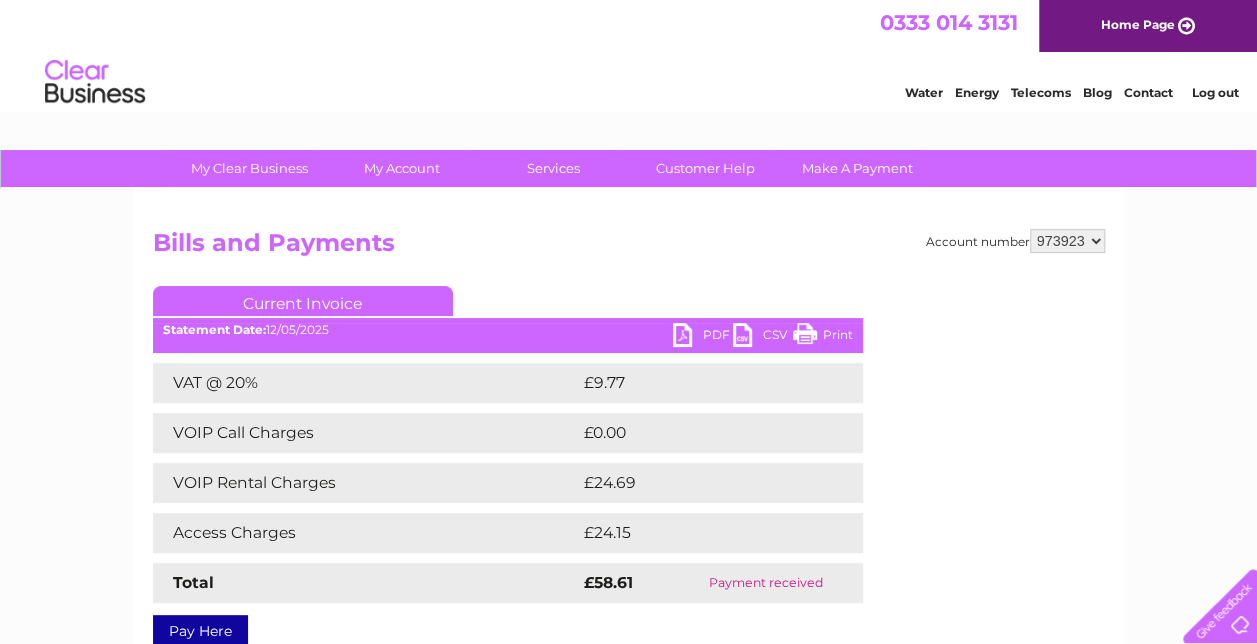 scroll, scrollTop: 0, scrollLeft: 0, axis: both 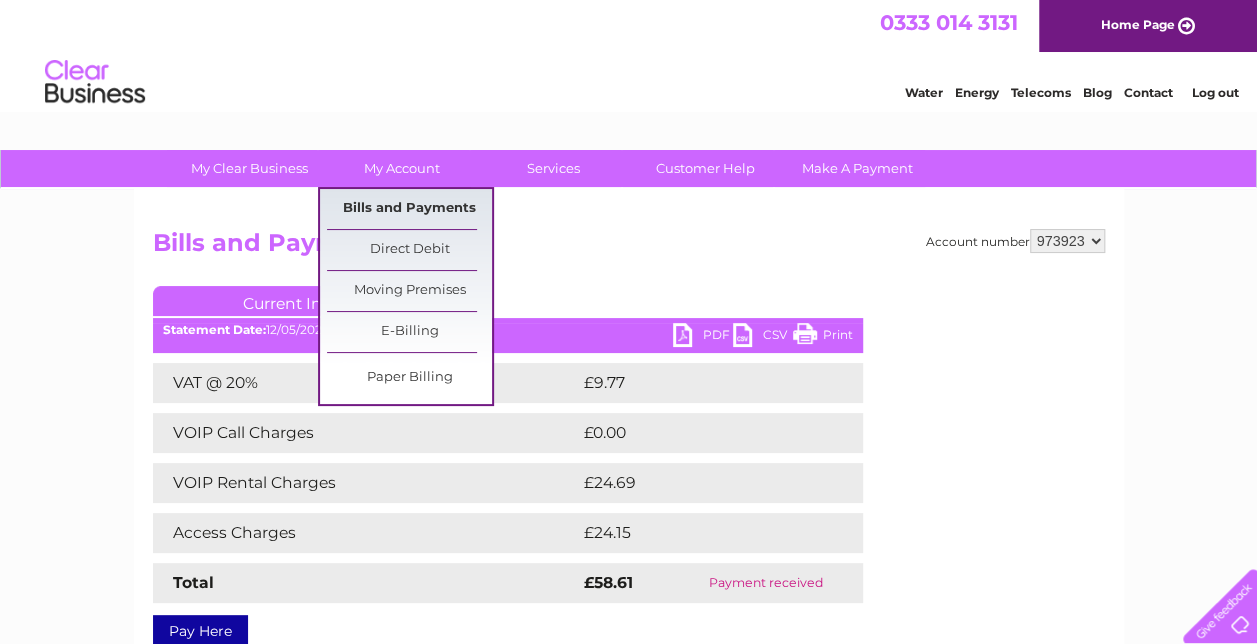 click on "Bills and Payments" at bounding box center [409, 209] 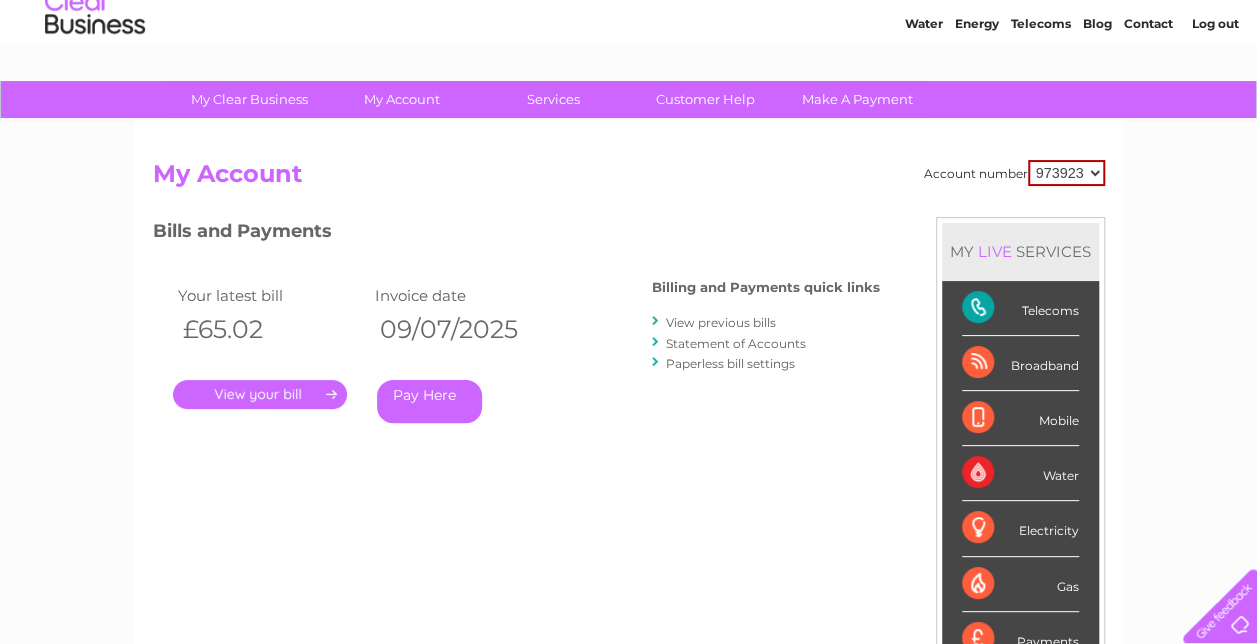 scroll, scrollTop: 200, scrollLeft: 0, axis: vertical 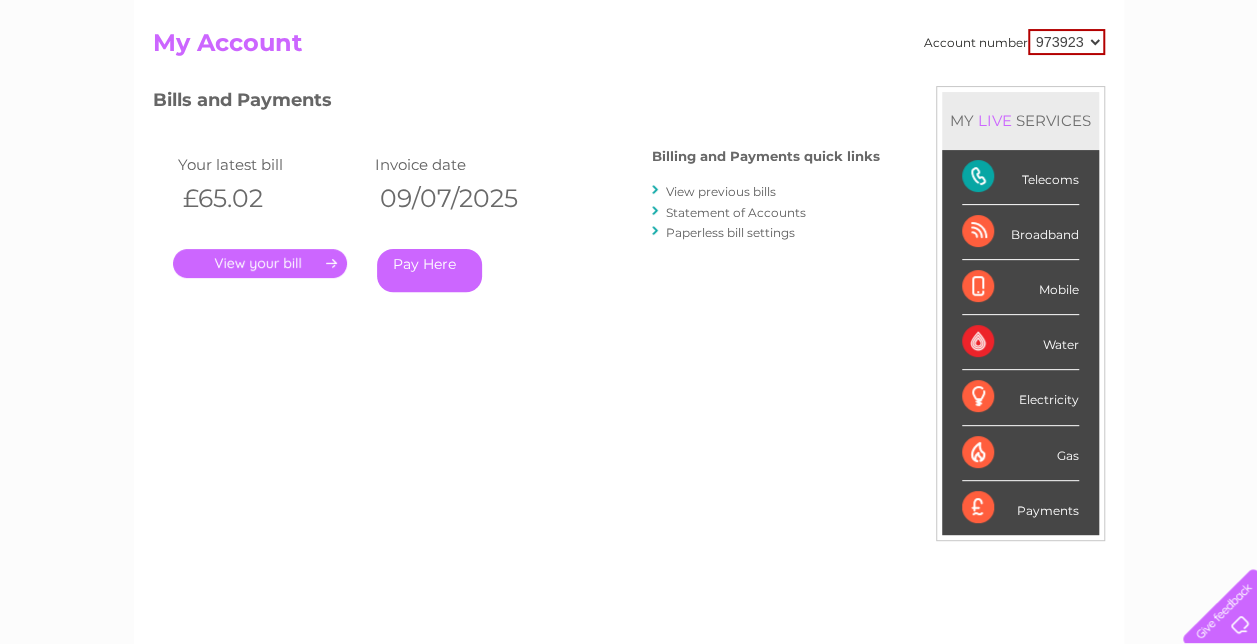click on "Payments" at bounding box center [1020, 508] 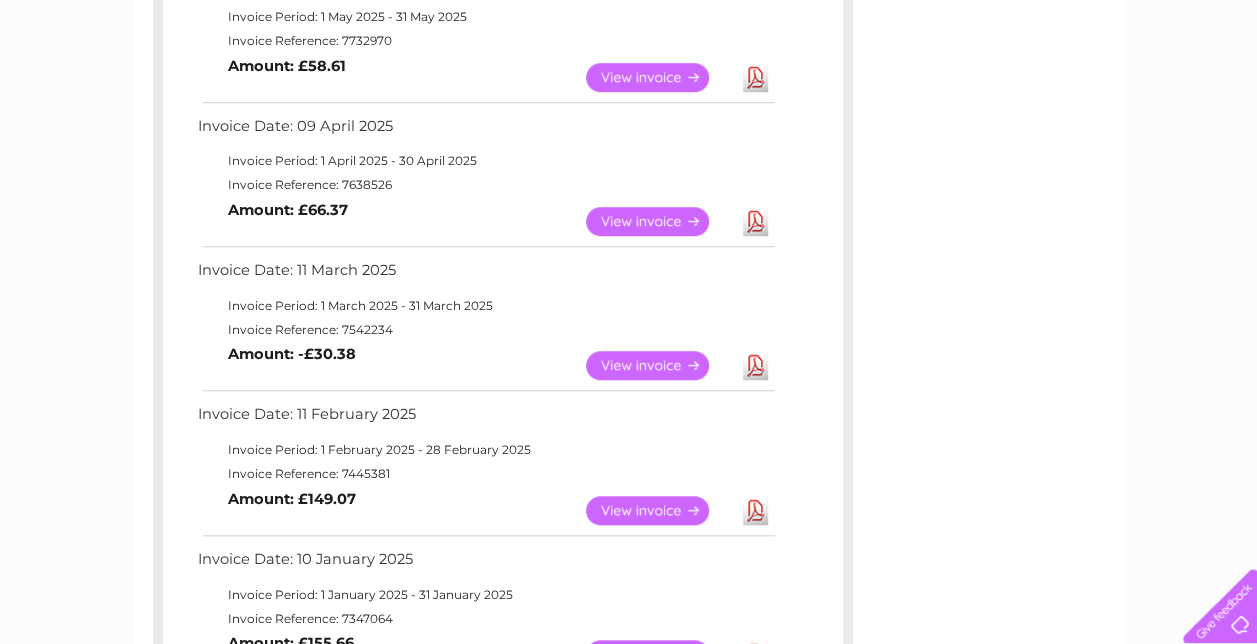 scroll, scrollTop: 700, scrollLeft: 0, axis: vertical 